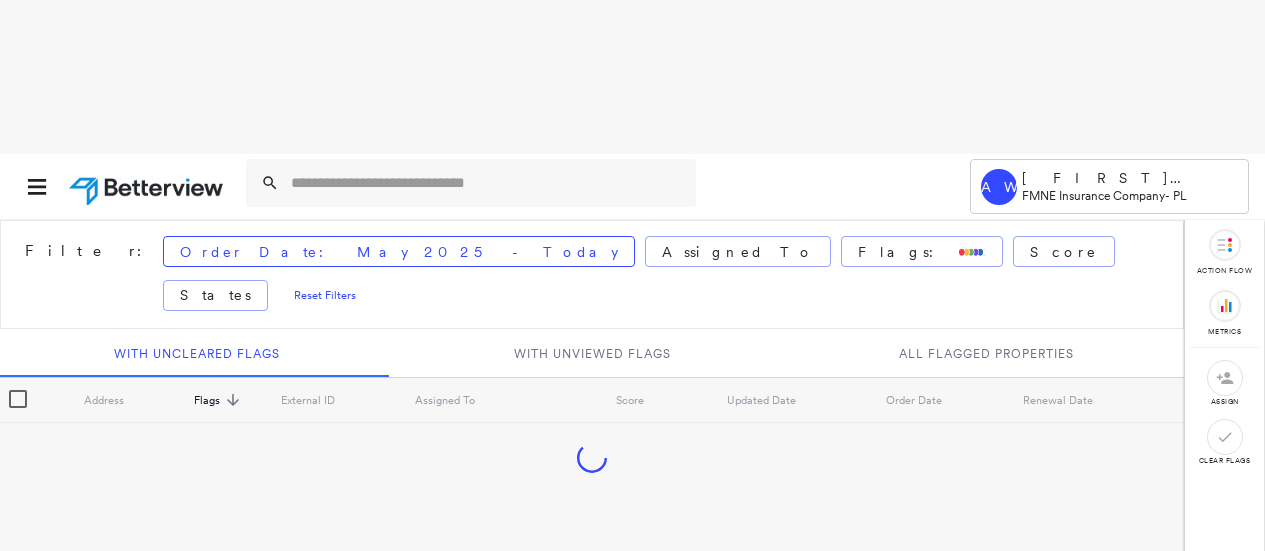 scroll, scrollTop: 0, scrollLeft: 0, axis: both 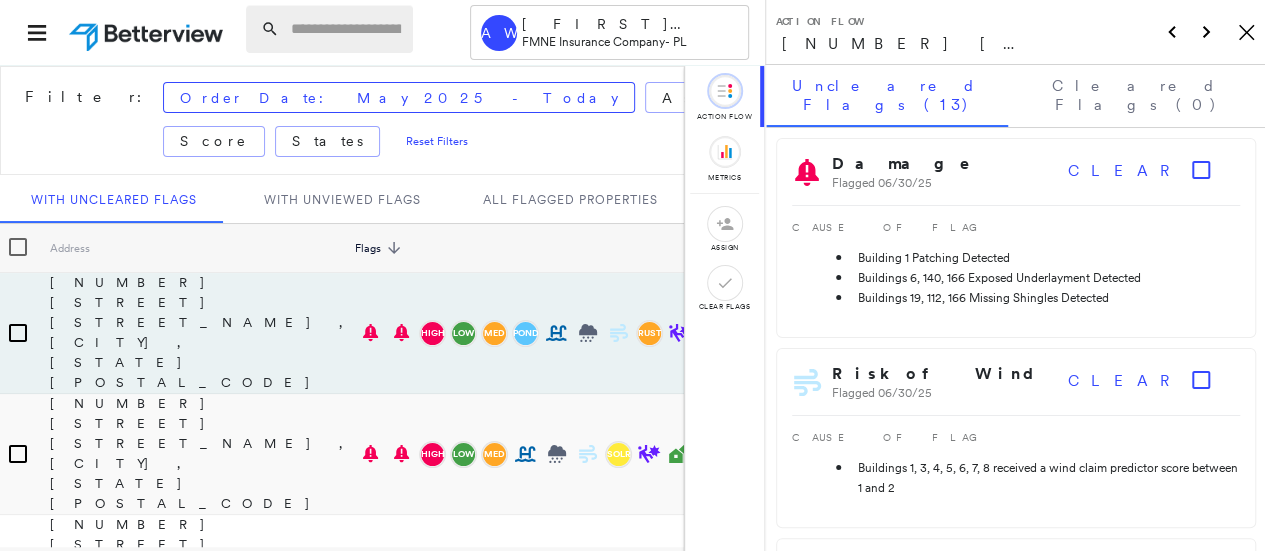 click at bounding box center [346, 29] 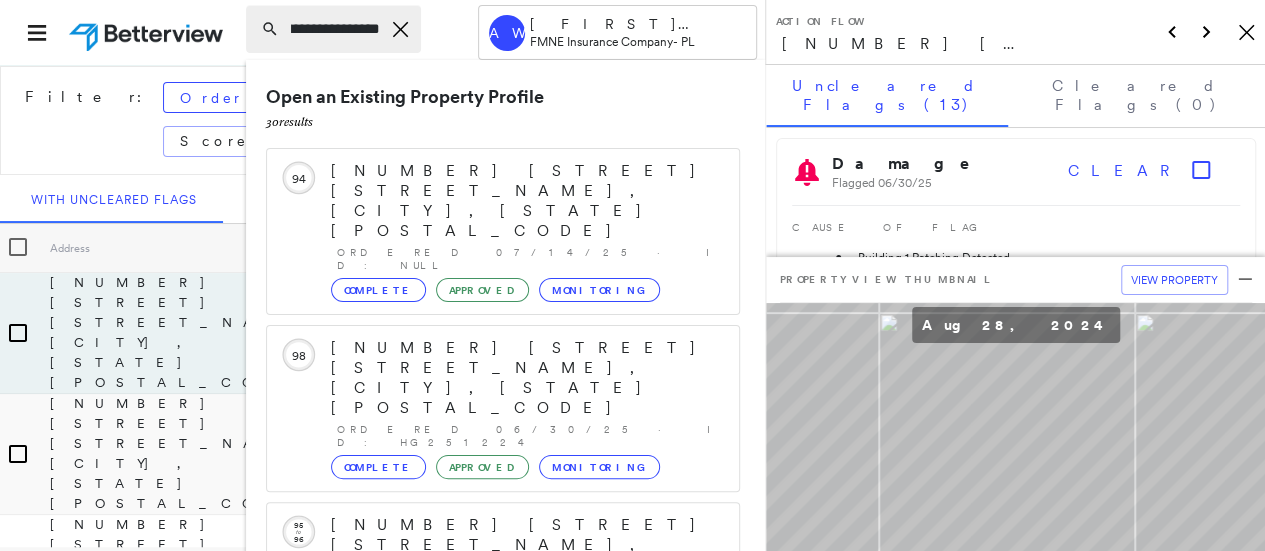 scroll, scrollTop: 0, scrollLeft: 104, axis: horizontal 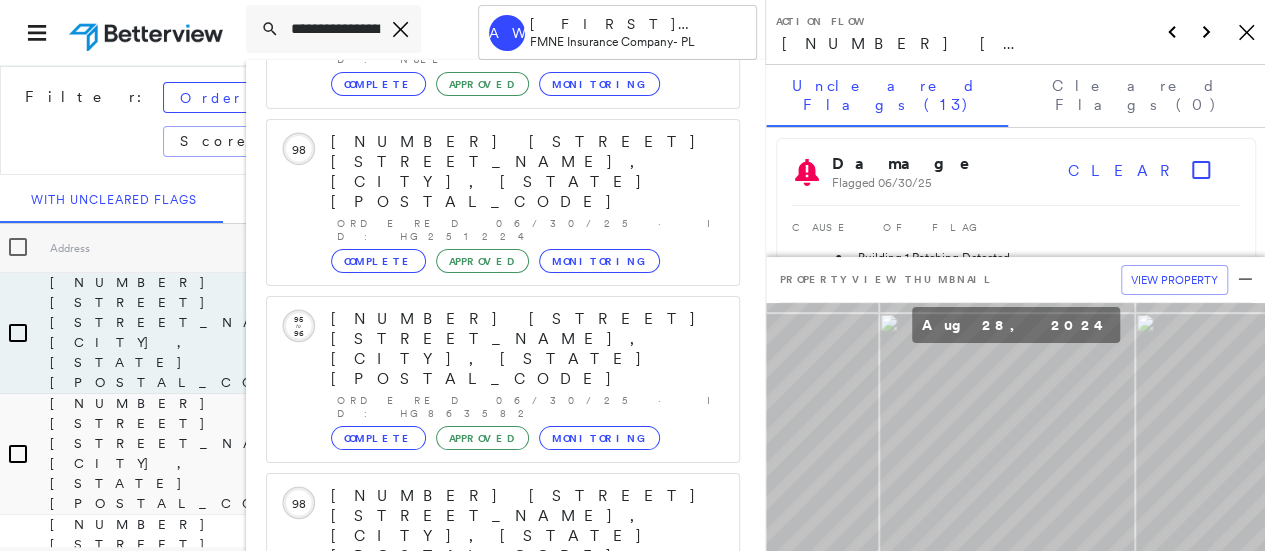 click on "Show  5  more existing properties" at bounding box center (504, 860) 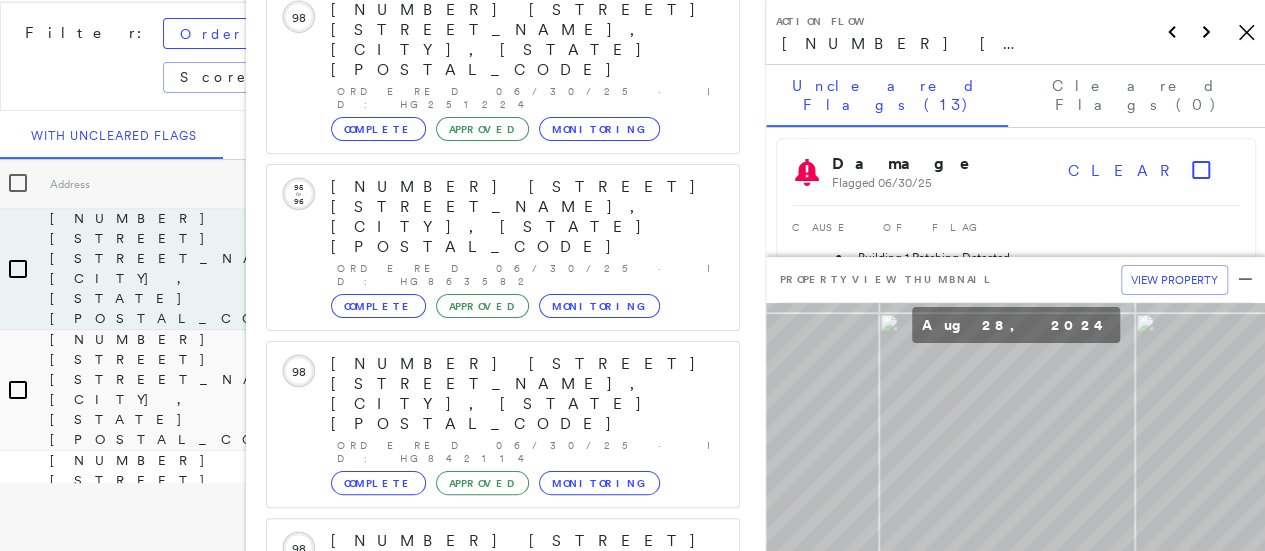 scroll, scrollTop: 450, scrollLeft: 0, axis: vertical 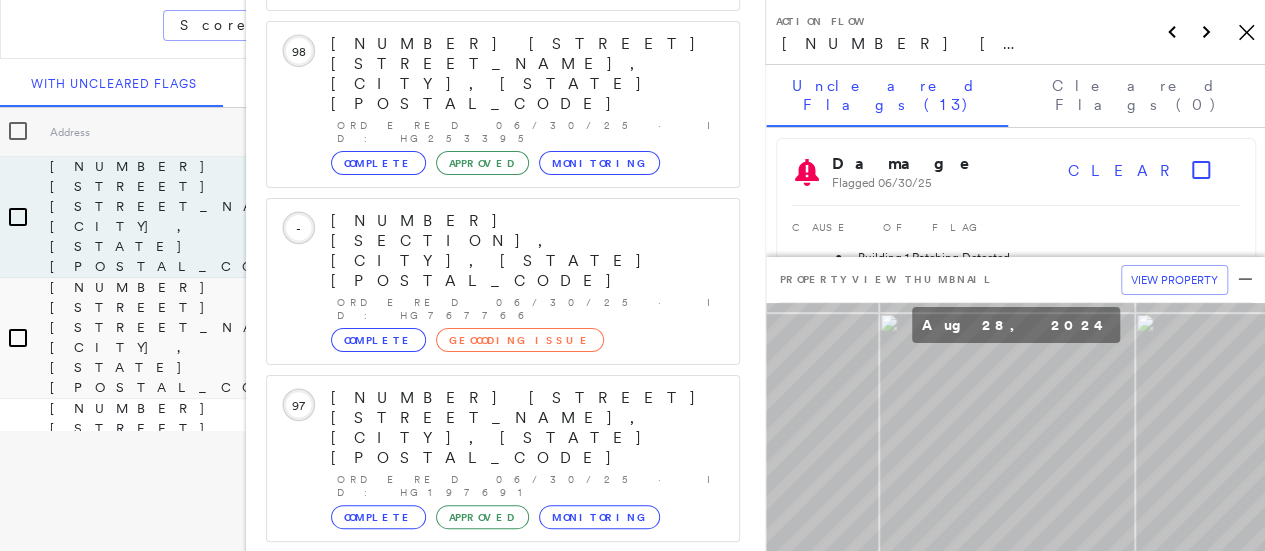 click 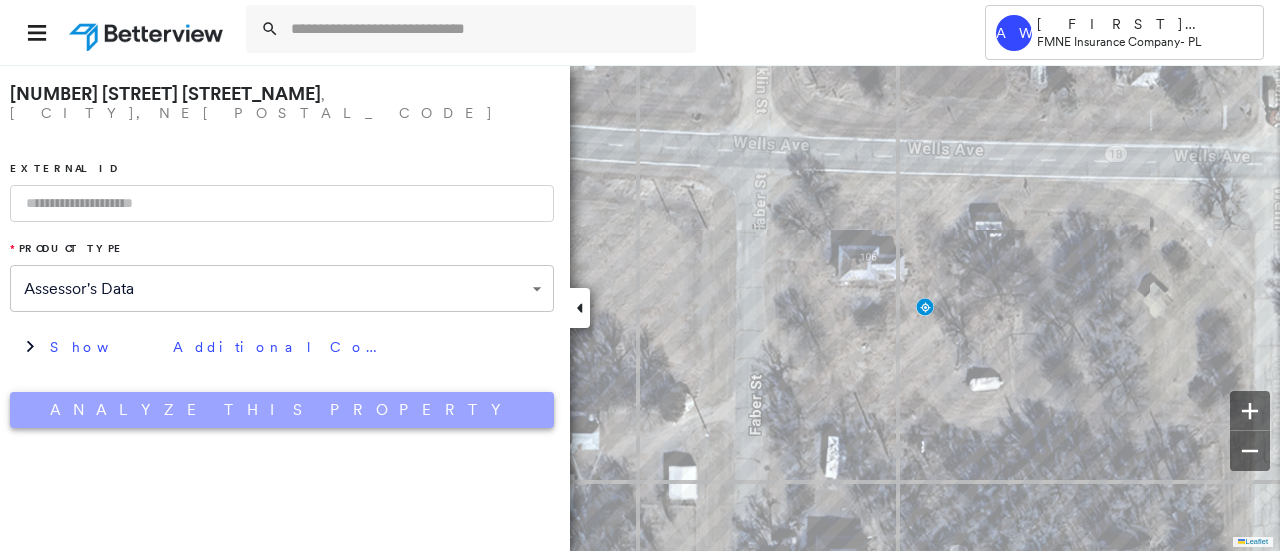 click on "Analyze This Property" at bounding box center [282, 410] 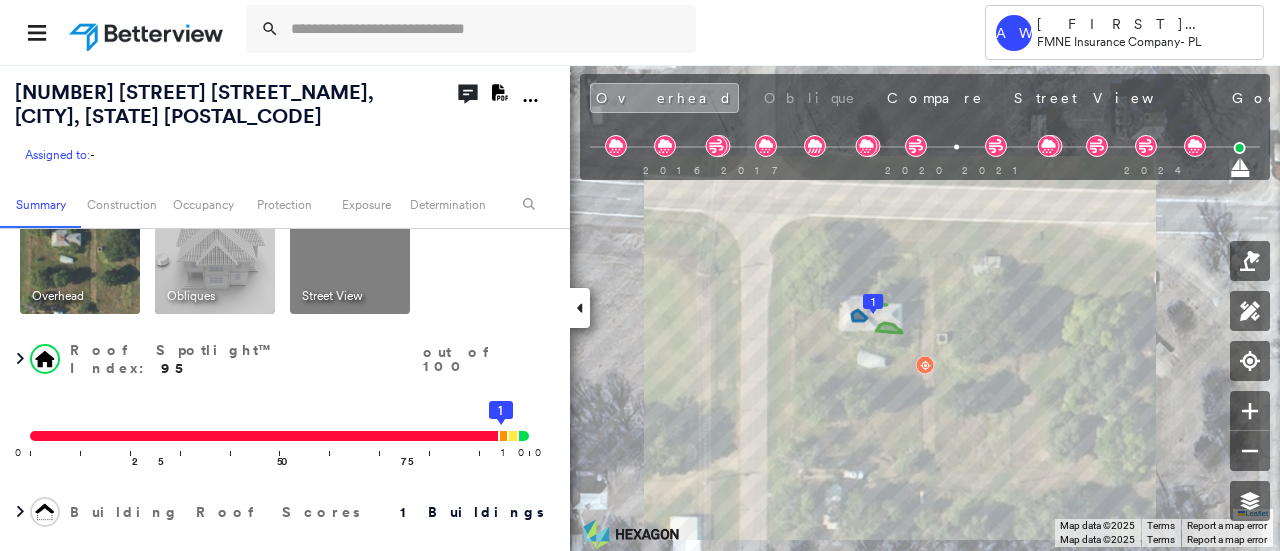 scroll, scrollTop: 0, scrollLeft: 0, axis: both 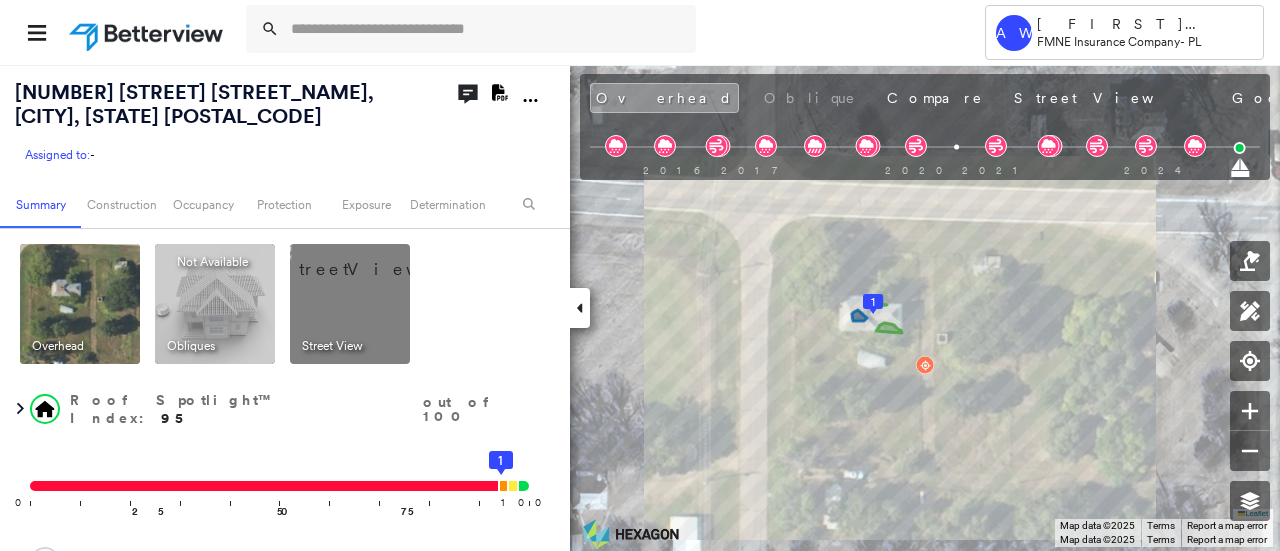 click at bounding box center [374, 259] 